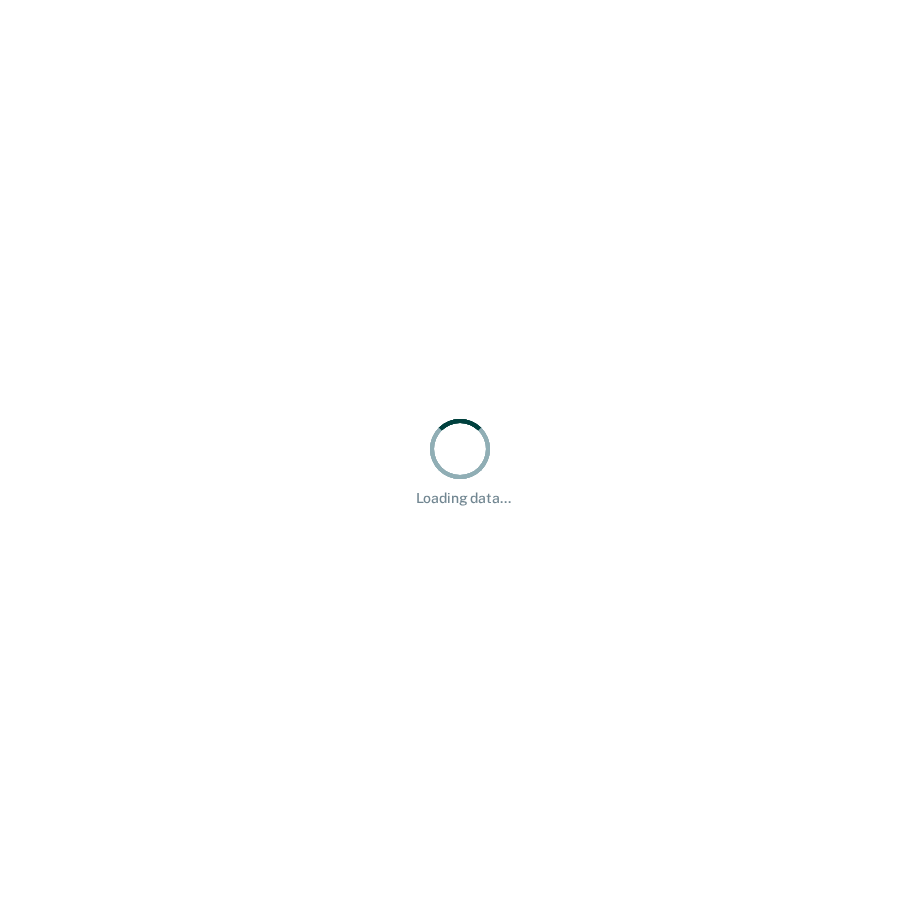 scroll, scrollTop: 0, scrollLeft: 0, axis: both 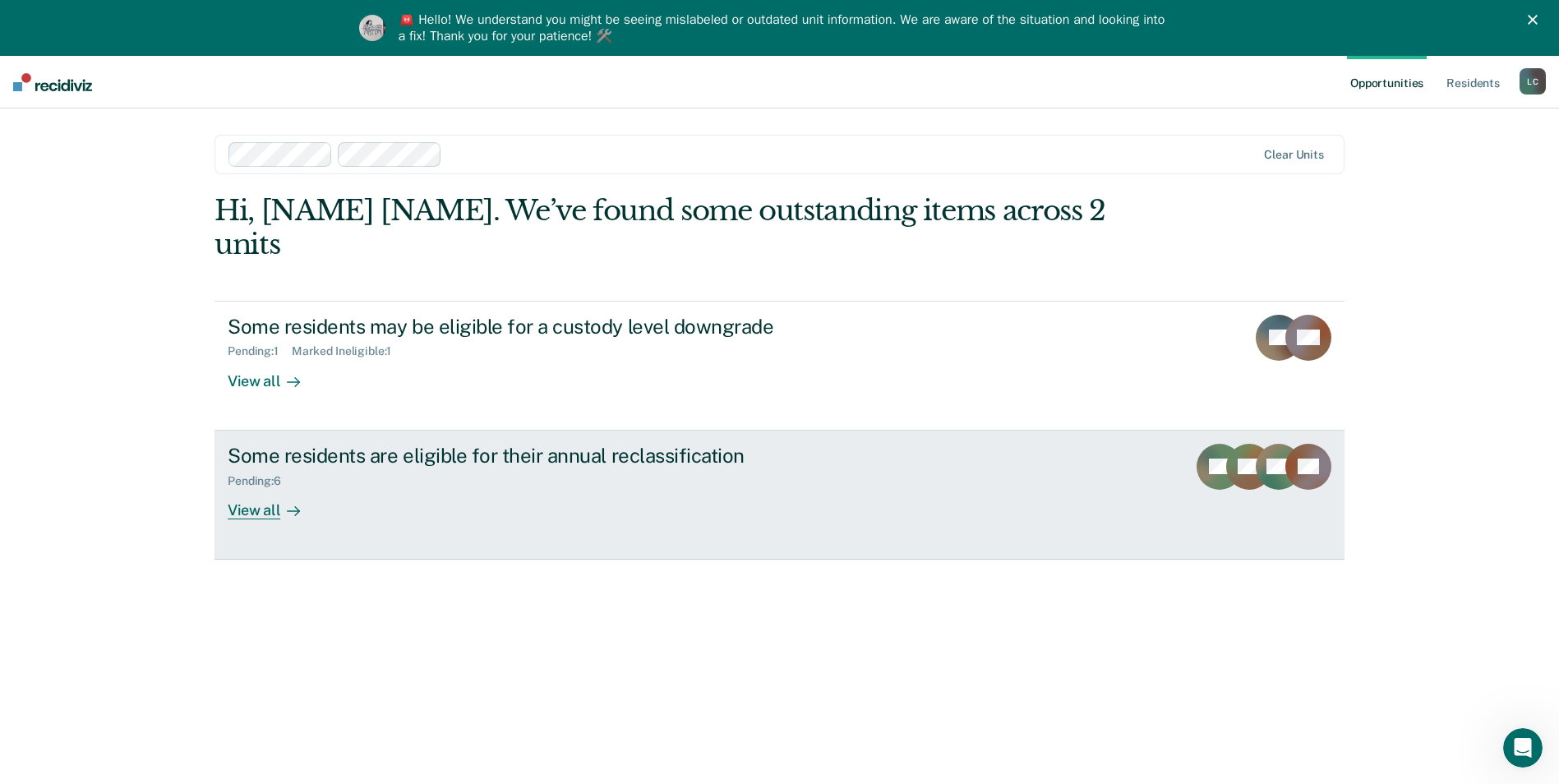 click on "View all" at bounding box center (274, 503) 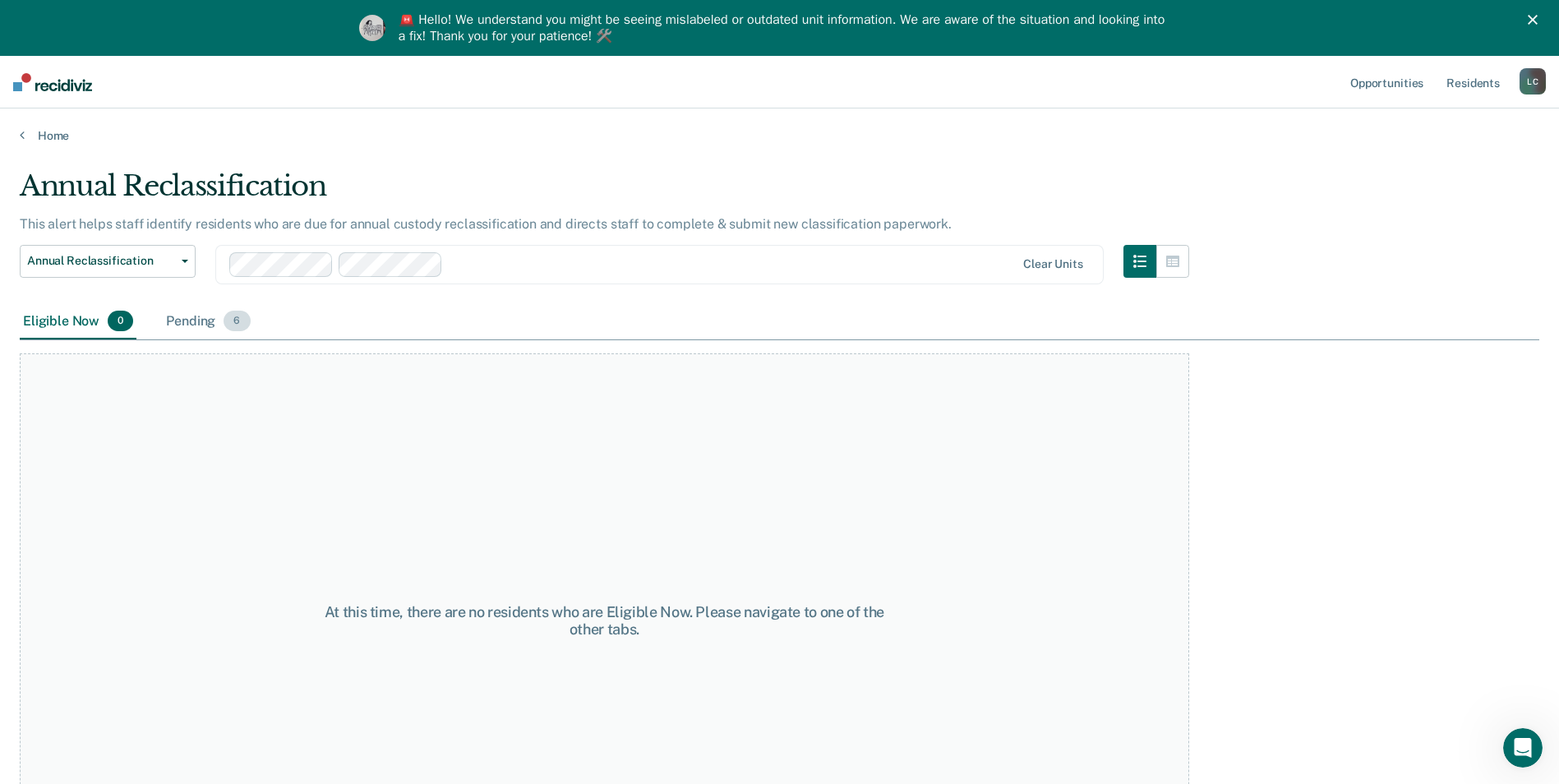click on "Pending 6" at bounding box center (208, 322) 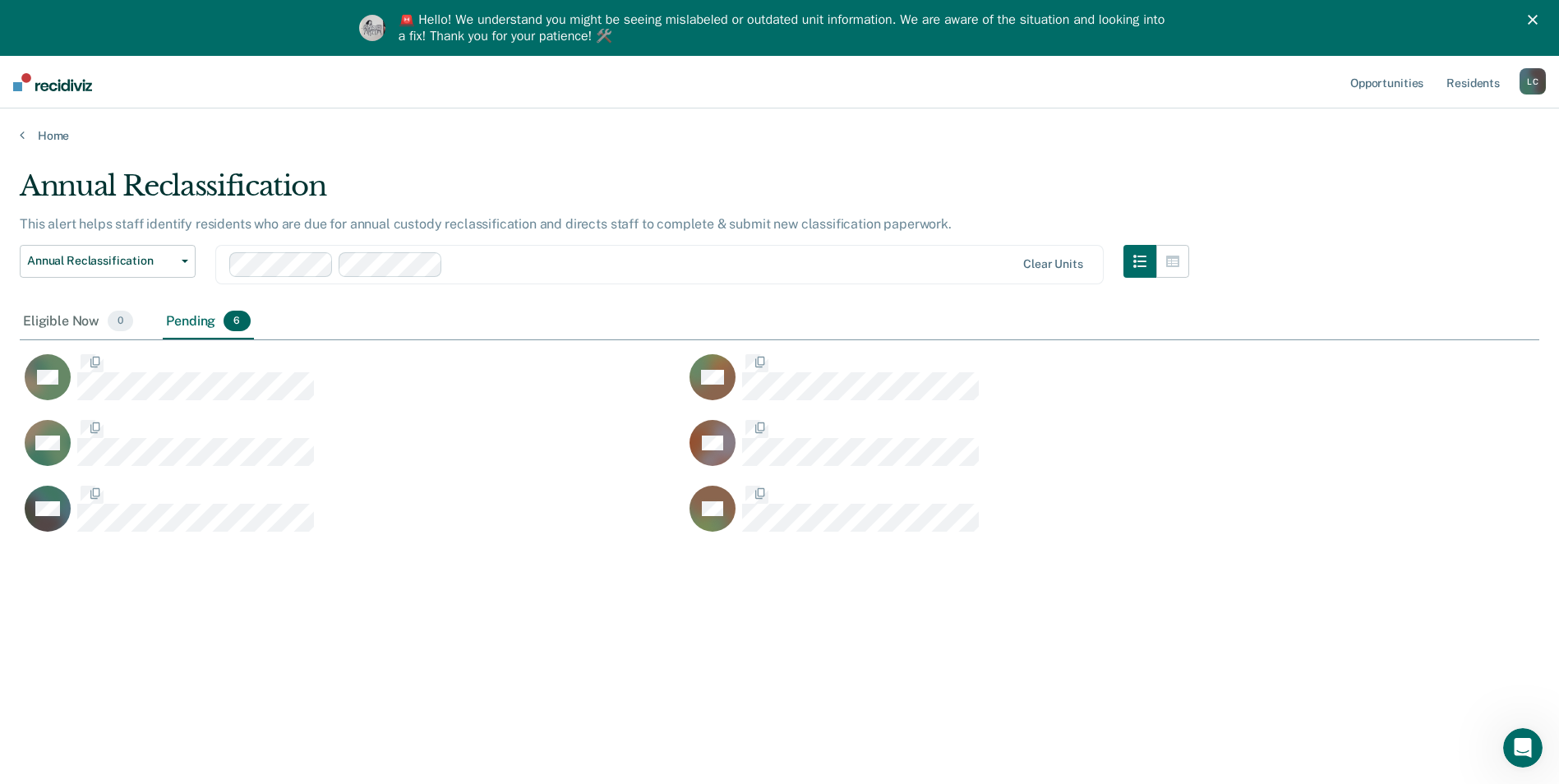 scroll, scrollTop: 13, scrollLeft: 13, axis: both 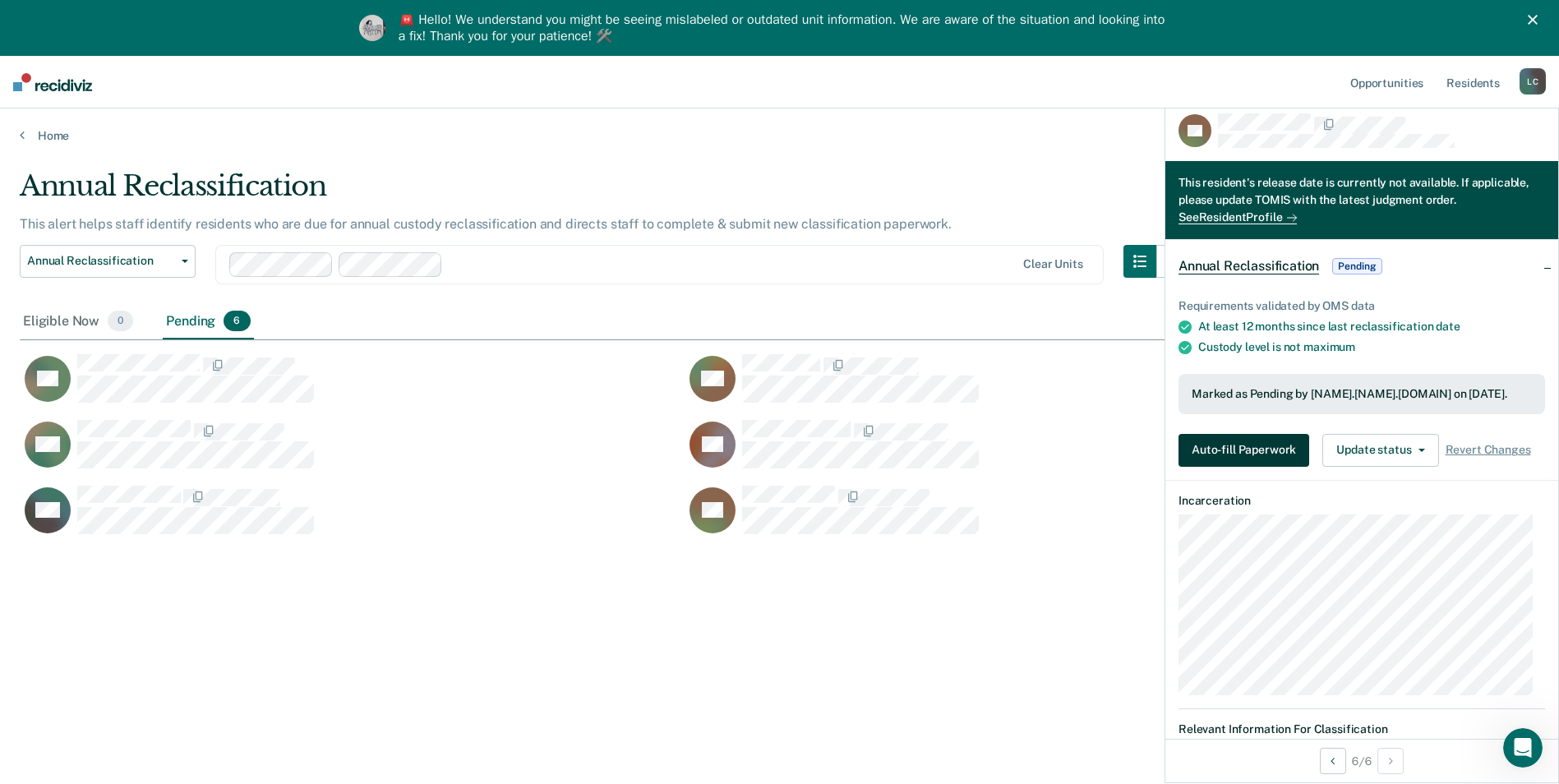 click on "Auto-fill Paperwork" at bounding box center [1243, 450] 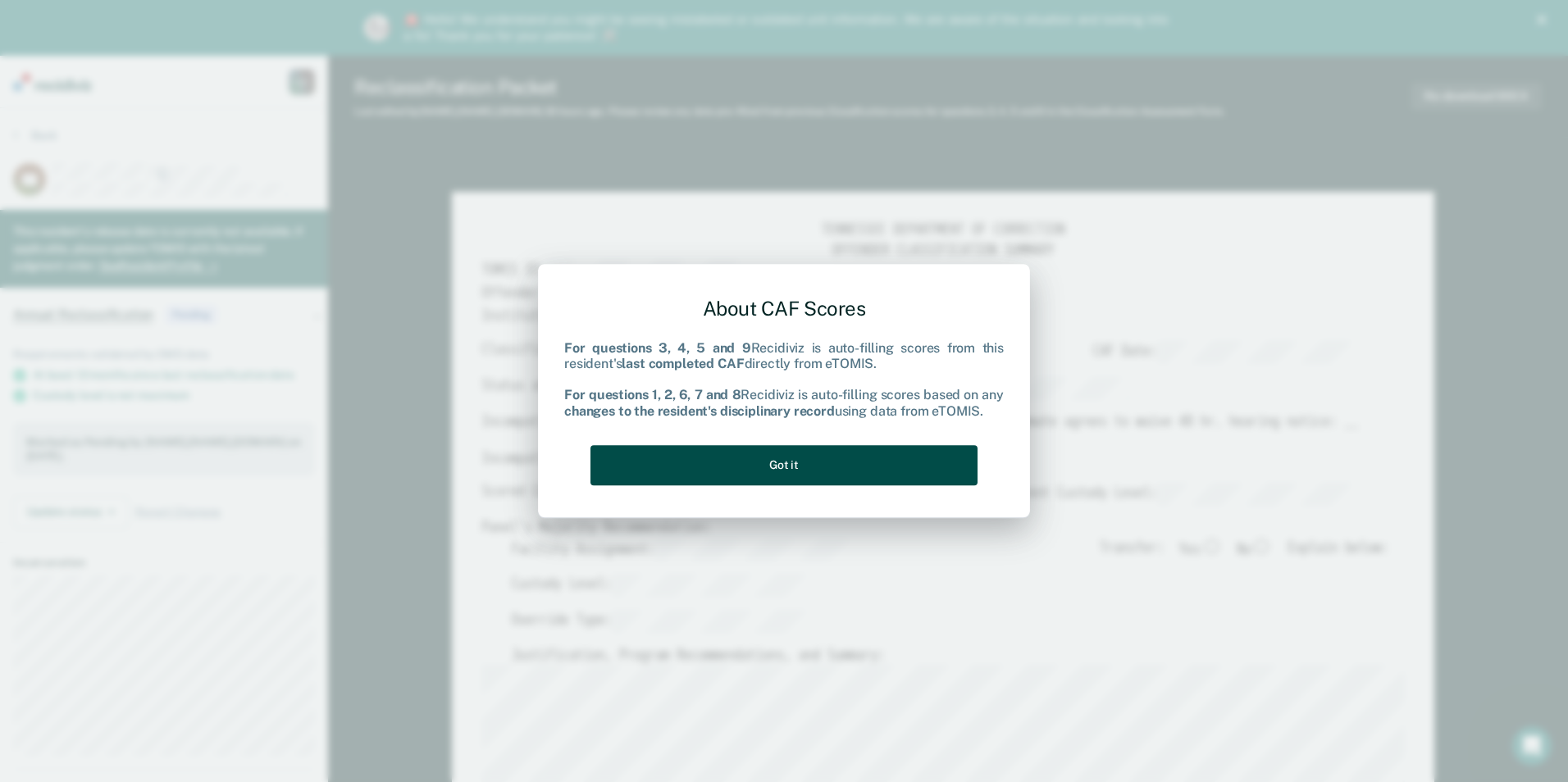 click on "Got it" at bounding box center (784, 465) 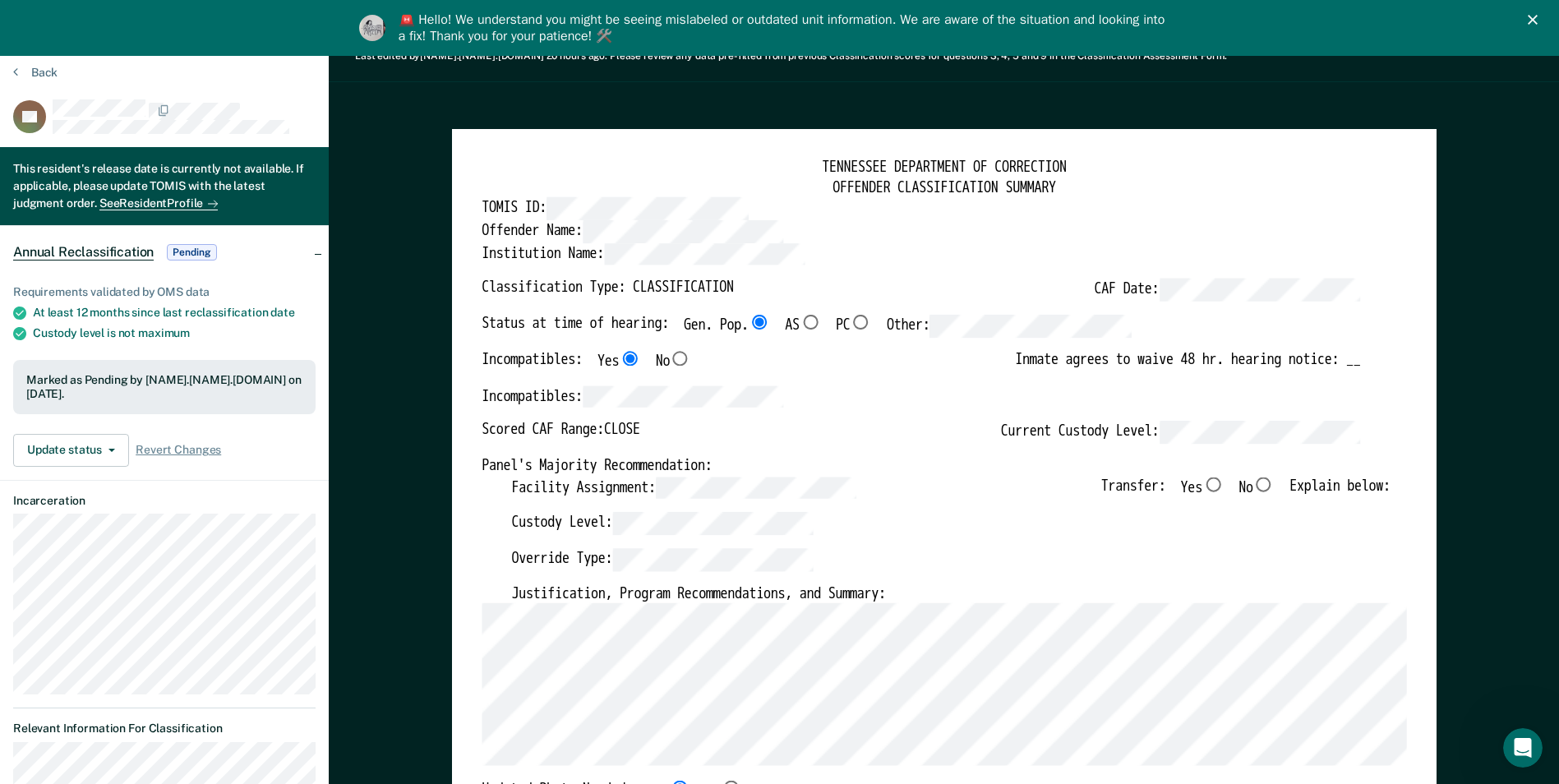 scroll, scrollTop: 0, scrollLeft: 0, axis: both 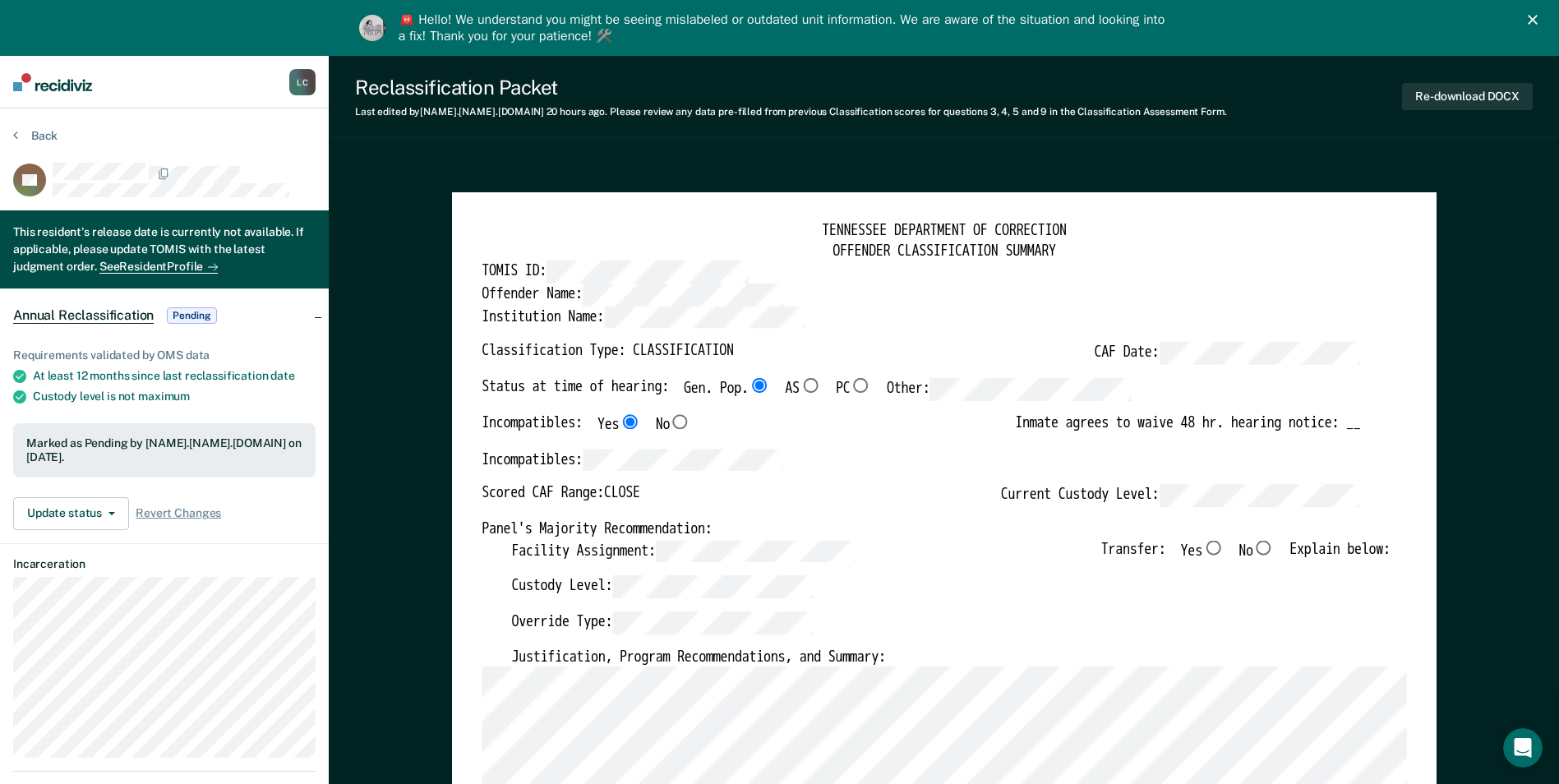 click on "No" at bounding box center (1263, 547) 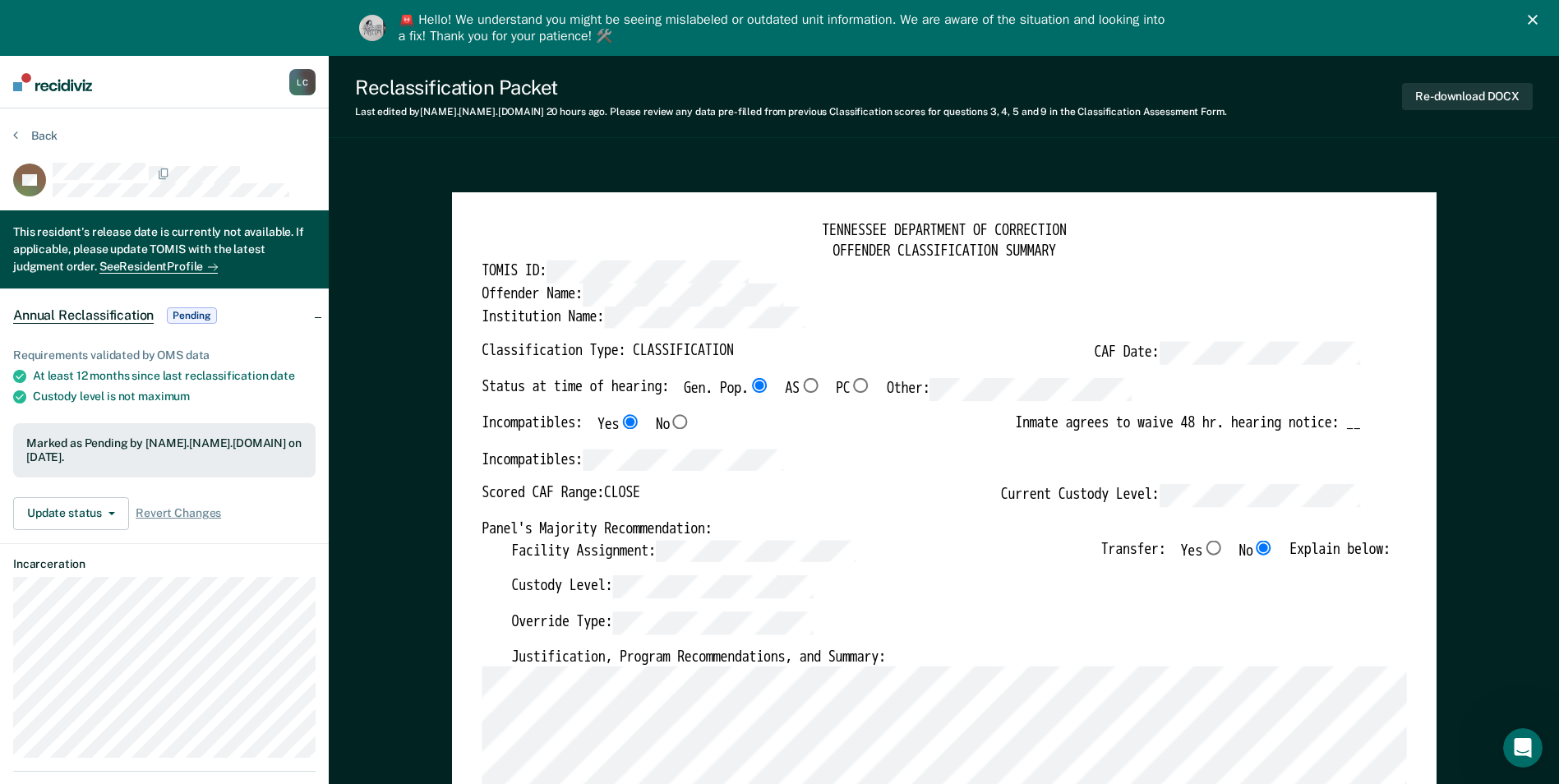type on "x" 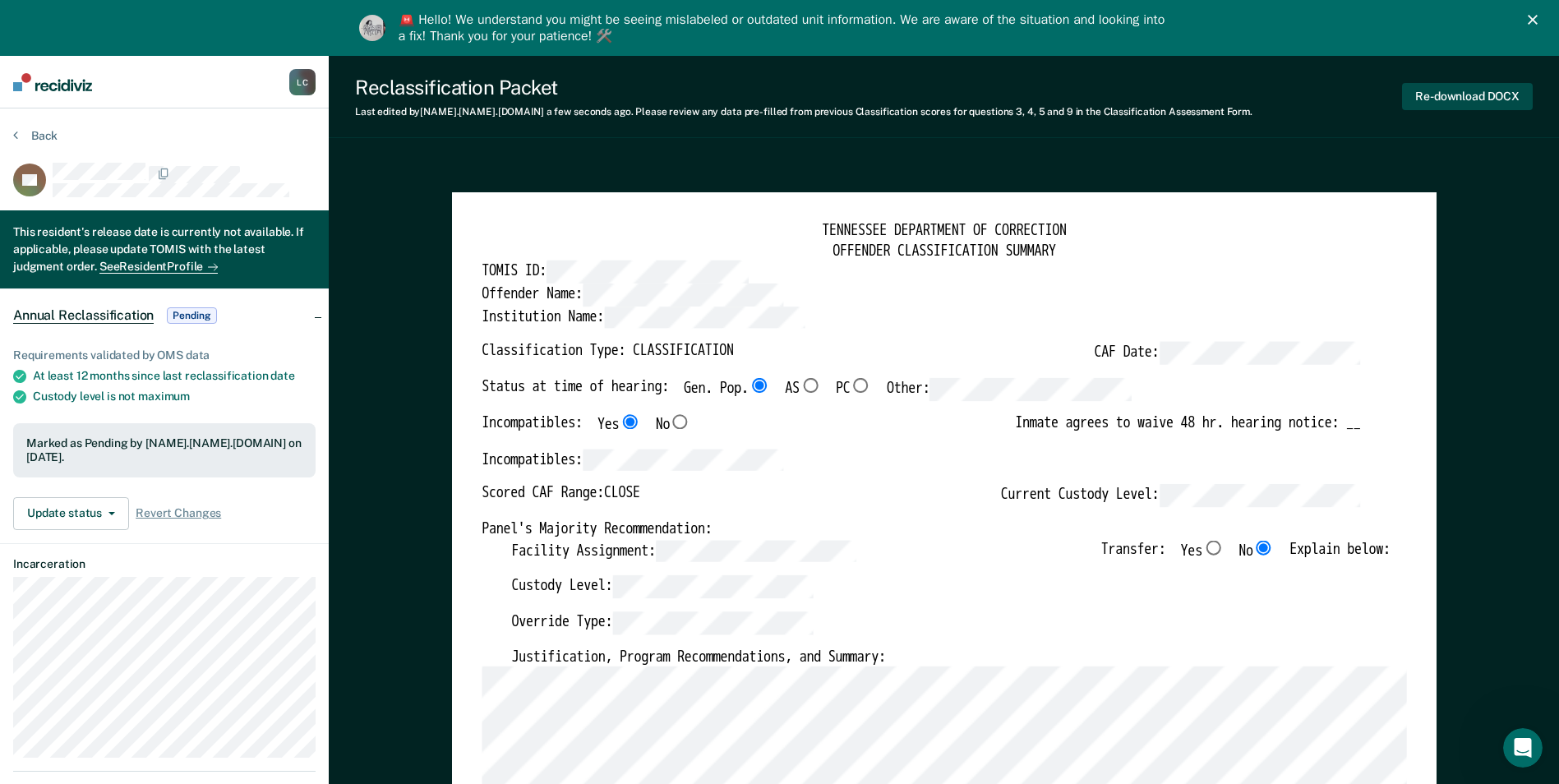 click on "Re-download DOCX" at bounding box center [1467, 96] 